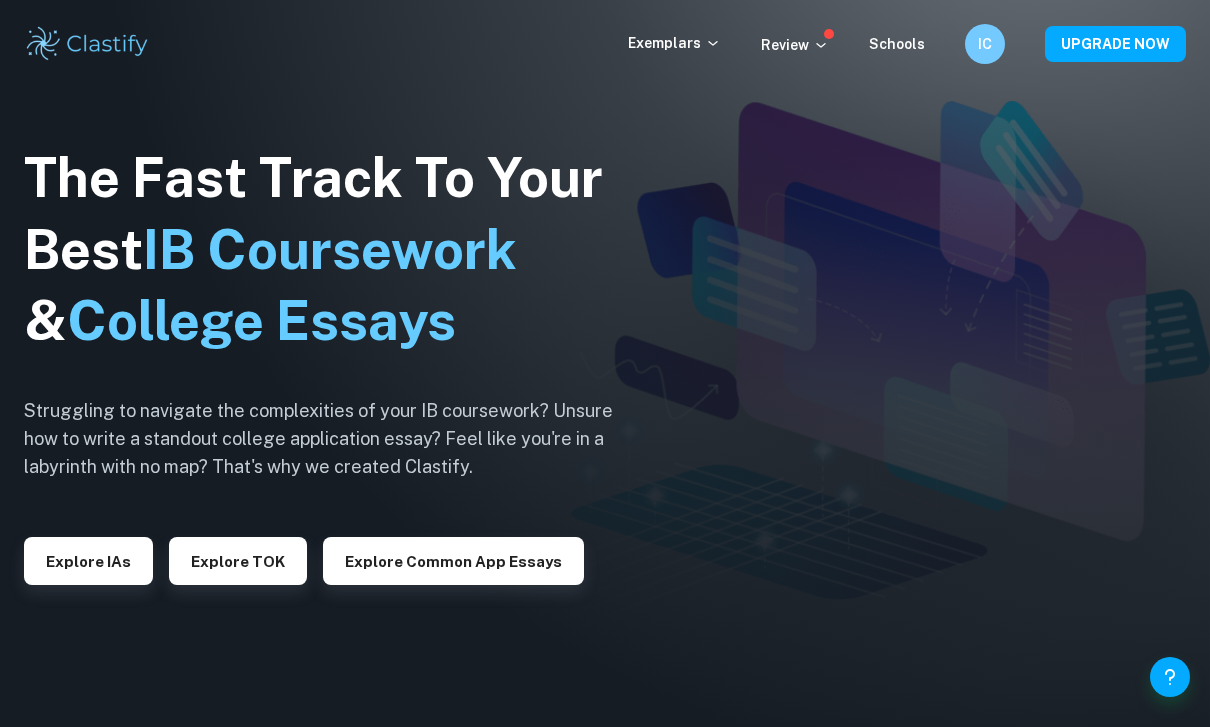 scroll, scrollTop: 0, scrollLeft: 0, axis: both 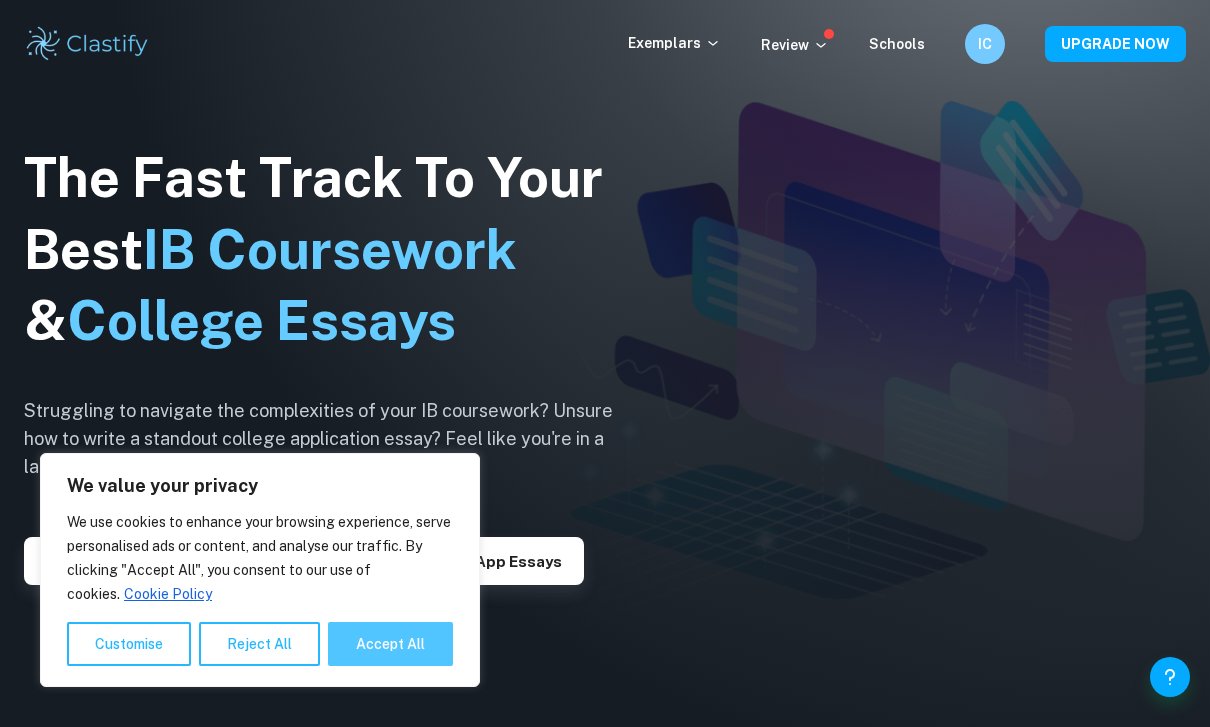 click on "Accept All" at bounding box center (390, 644) 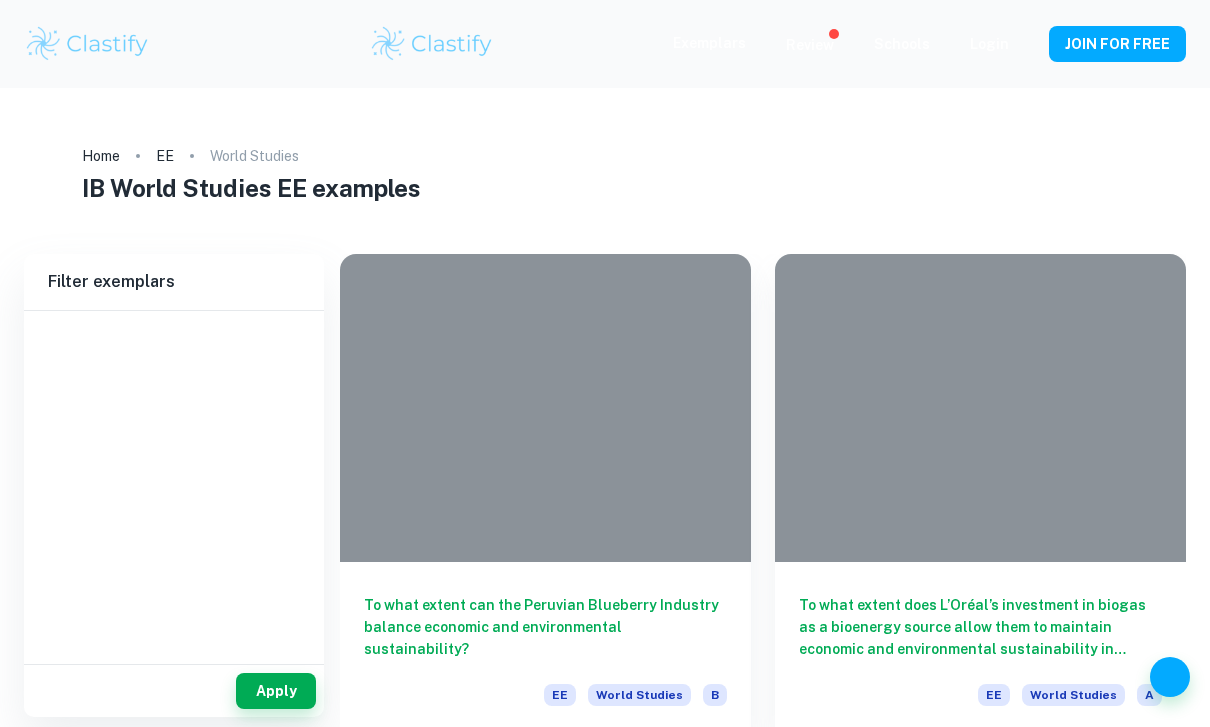 scroll, scrollTop: 0, scrollLeft: 0, axis: both 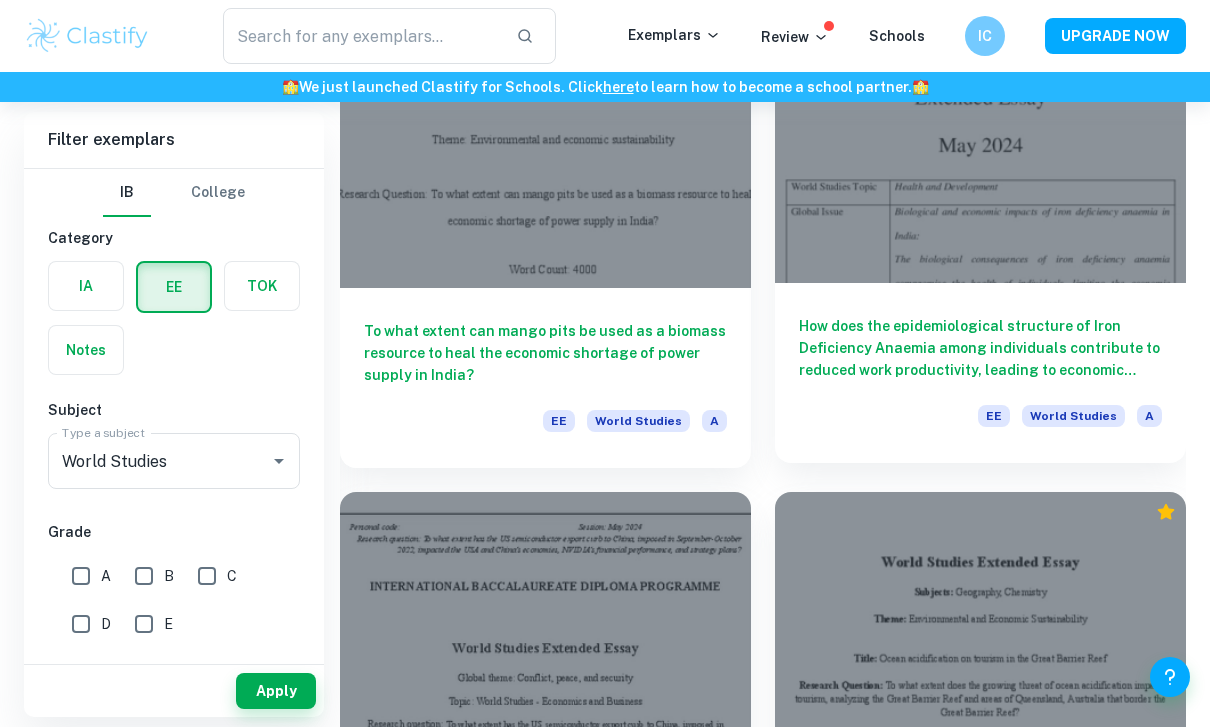 click on "How does the epidemiological structure of Iron Deficiency Anaemia among individuals contribute to reduced work productivity, leading to economic losses in agricultural sectors of India?" at bounding box center (980, 348) 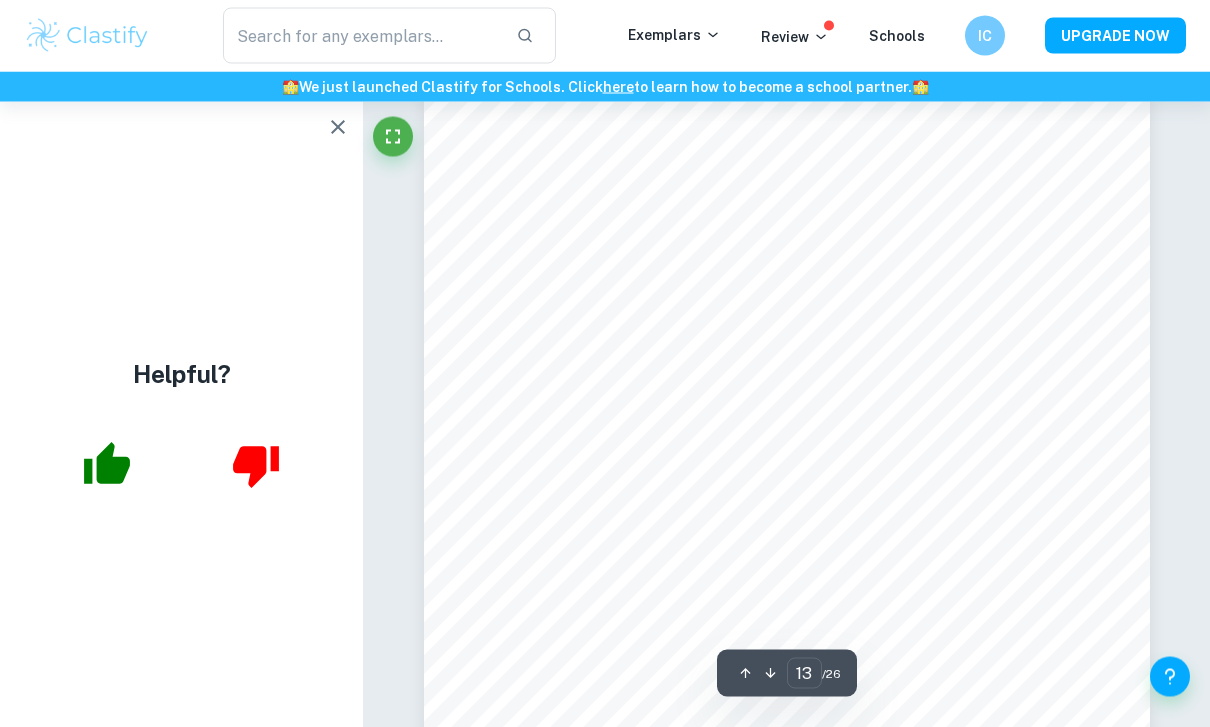 scroll, scrollTop: 13312, scrollLeft: 0, axis: vertical 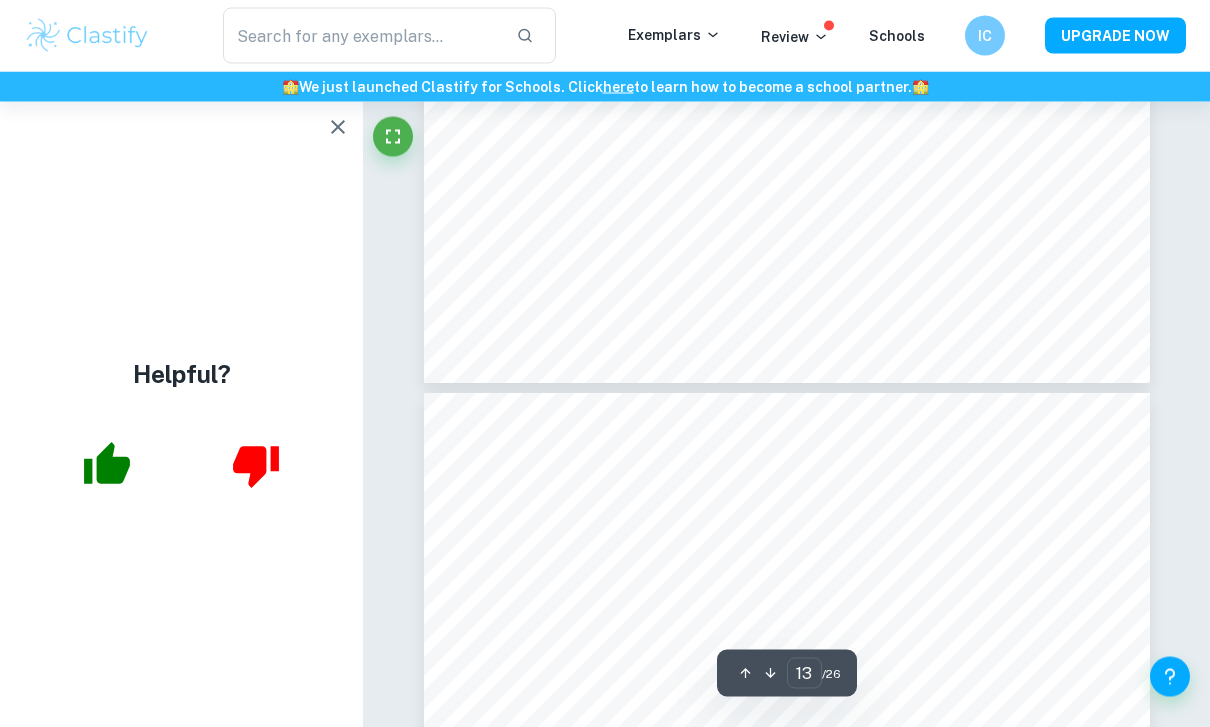 type on "14" 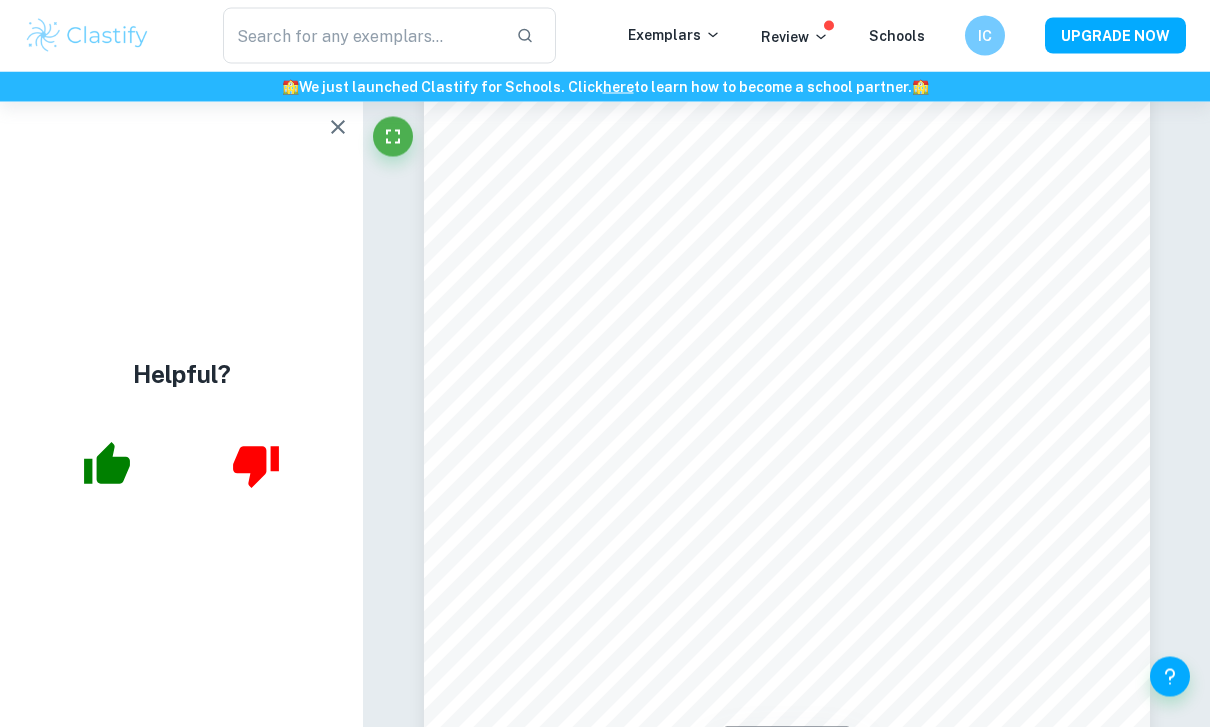 scroll, scrollTop: 13943, scrollLeft: 0, axis: vertical 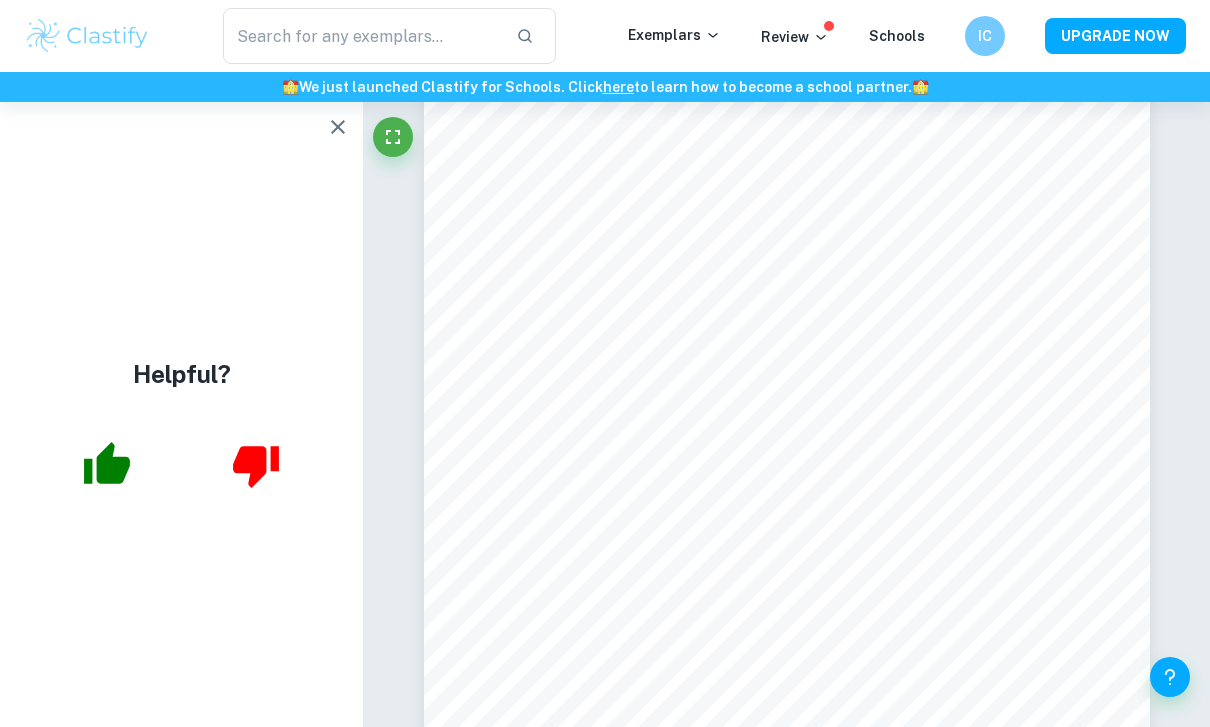 click 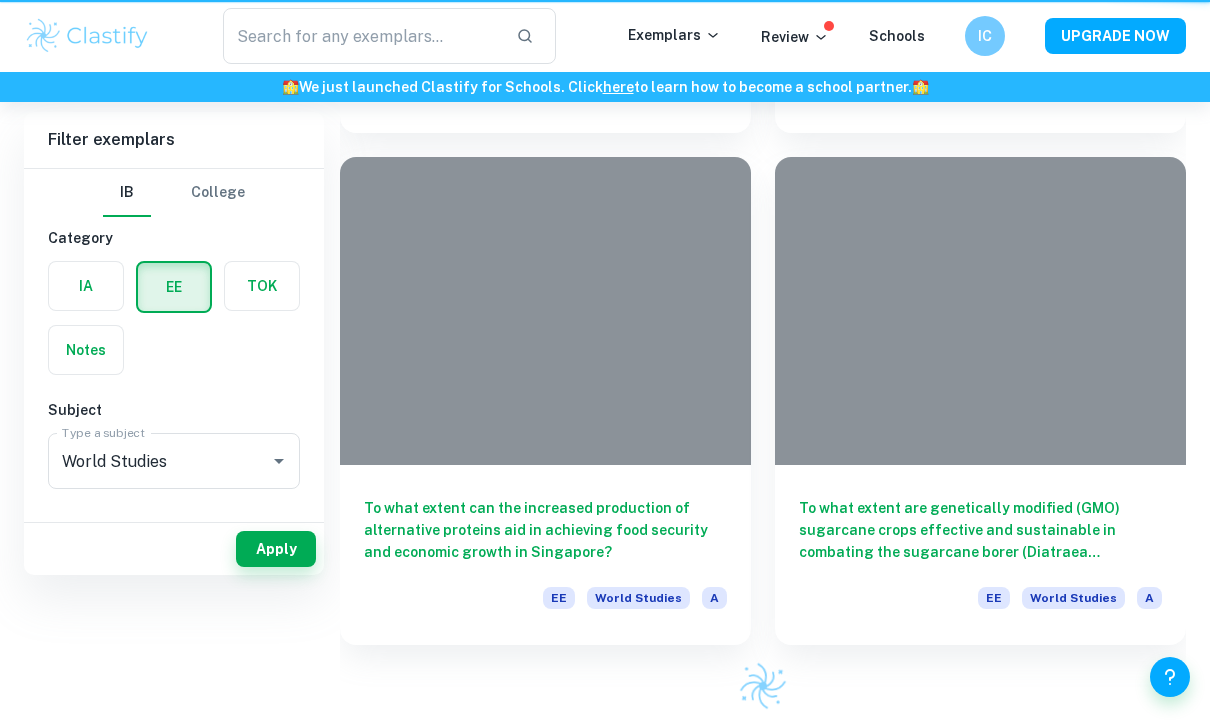 scroll, scrollTop: 2387, scrollLeft: 0, axis: vertical 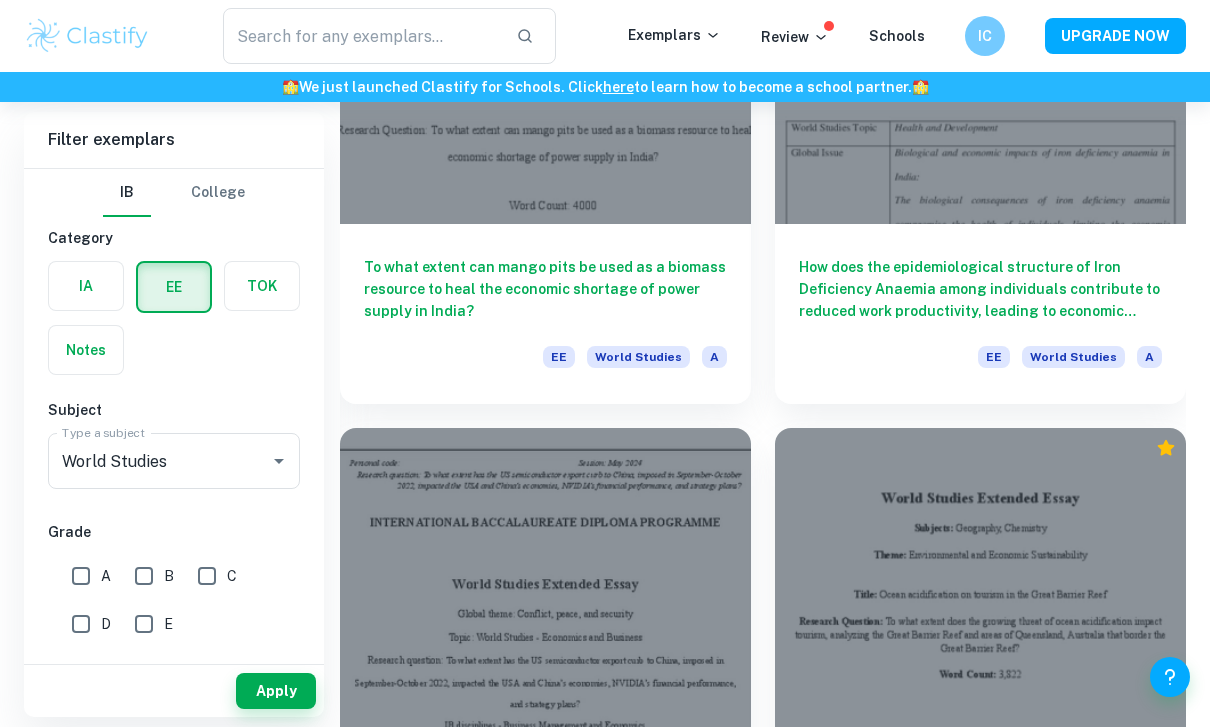 click on "C" at bounding box center (207, 576) 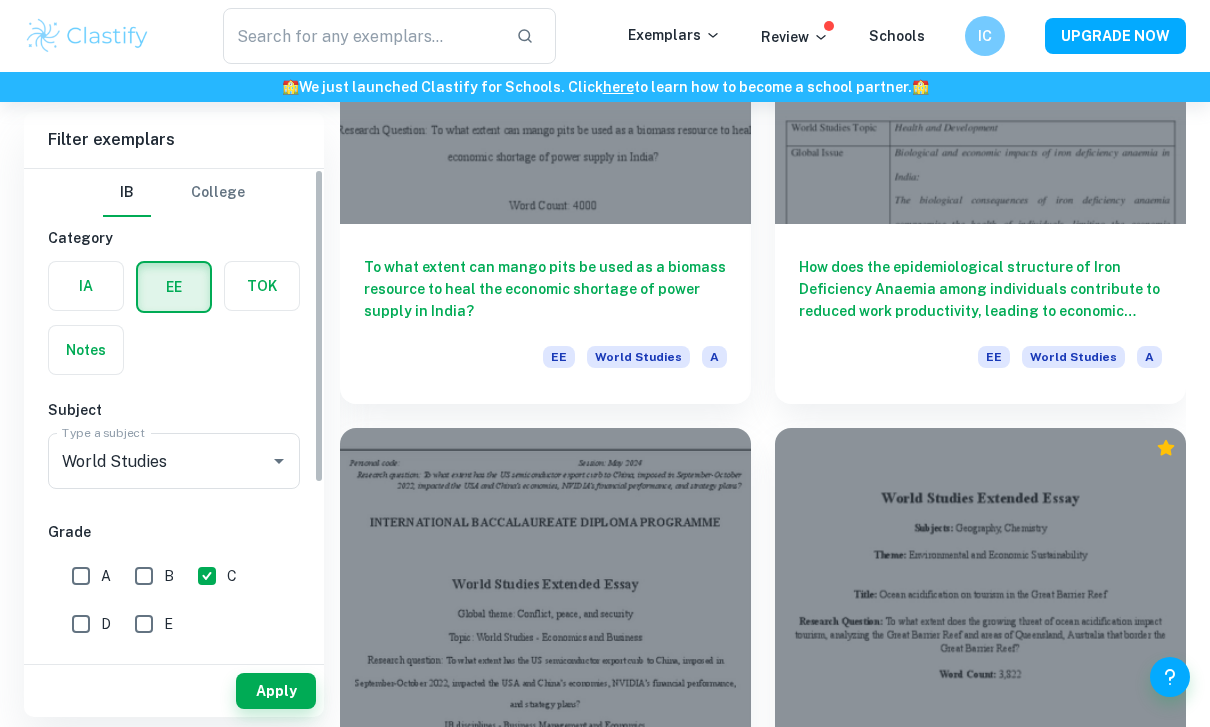 scroll, scrollTop: 0, scrollLeft: 0, axis: both 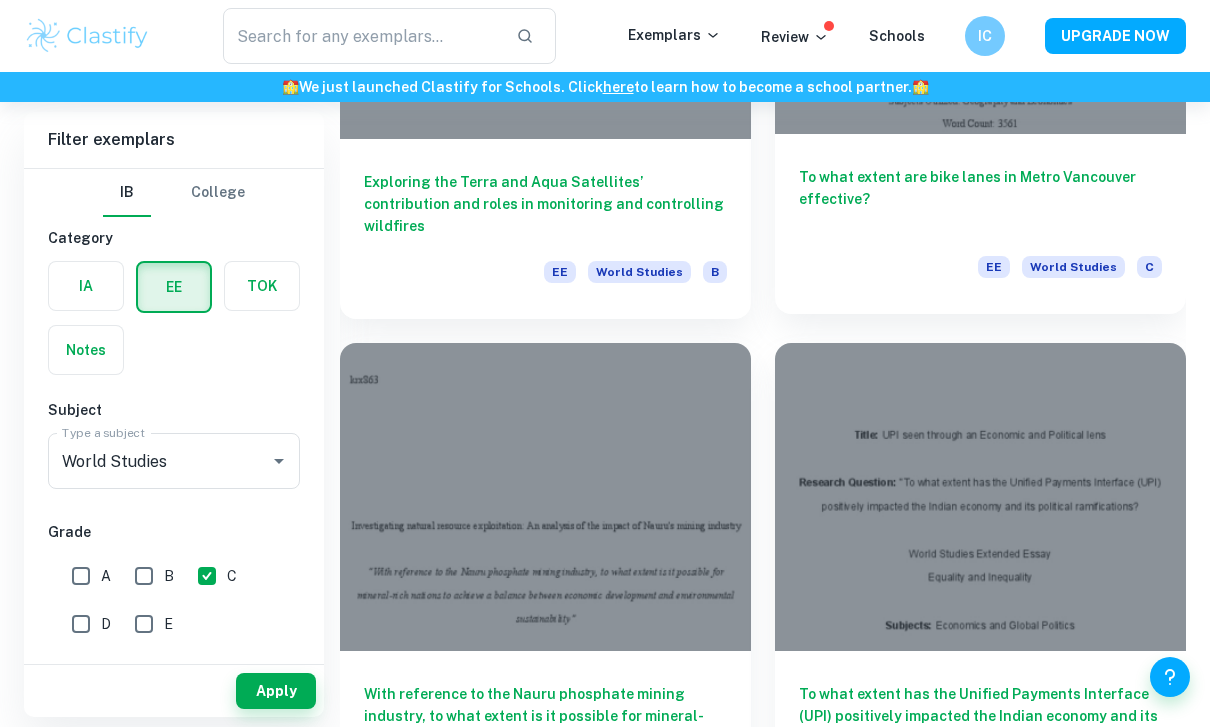 click on "To what extent are bike lanes in Metro Vancouver effective? EE World Studies C" at bounding box center [980, 224] 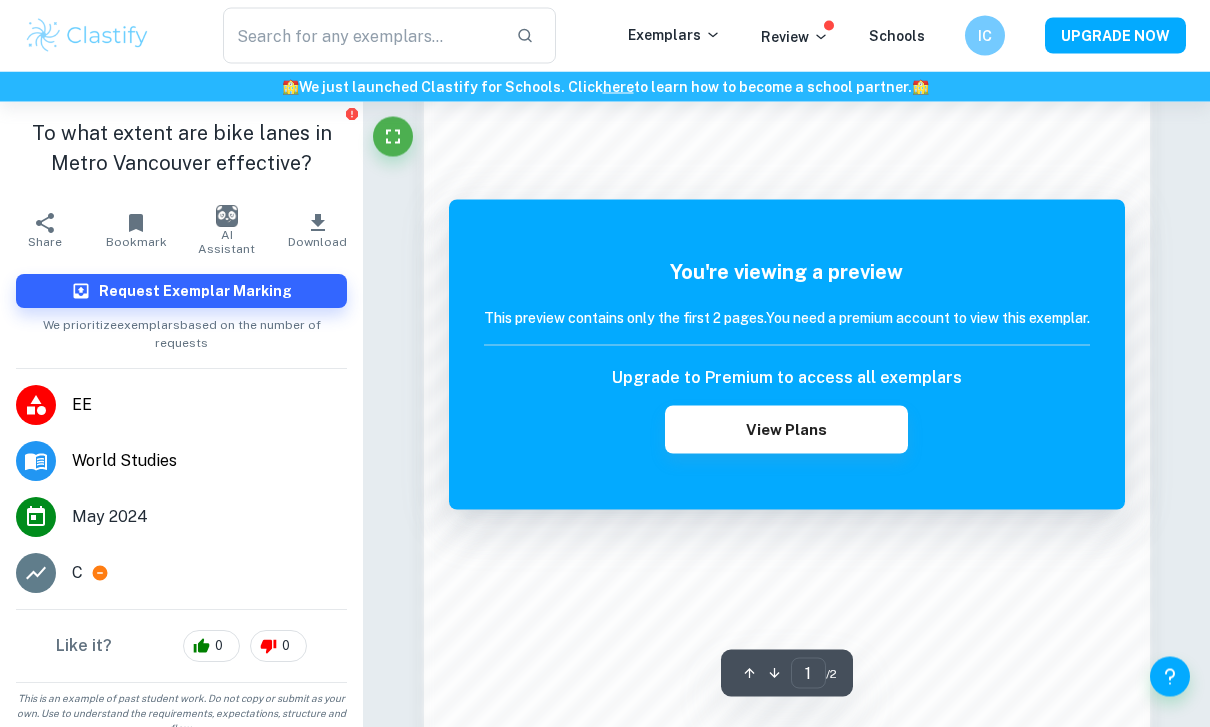 scroll, scrollTop: 1357, scrollLeft: 0, axis: vertical 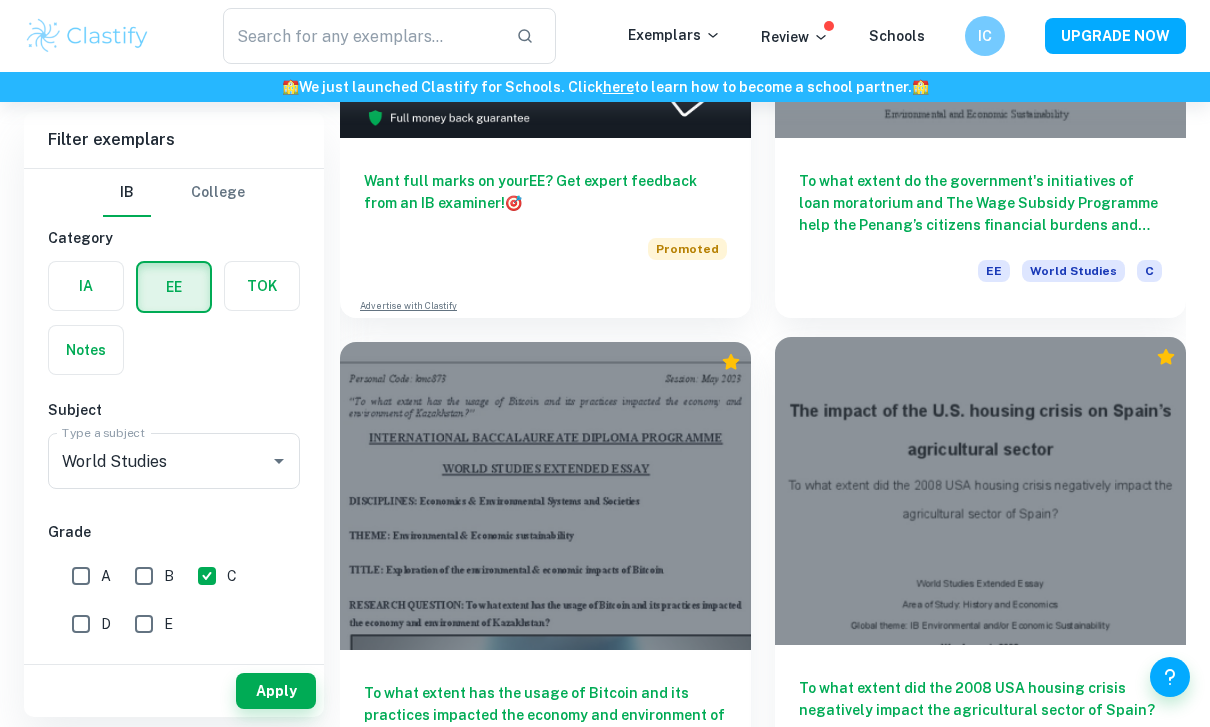 click at bounding box center (980, 491) 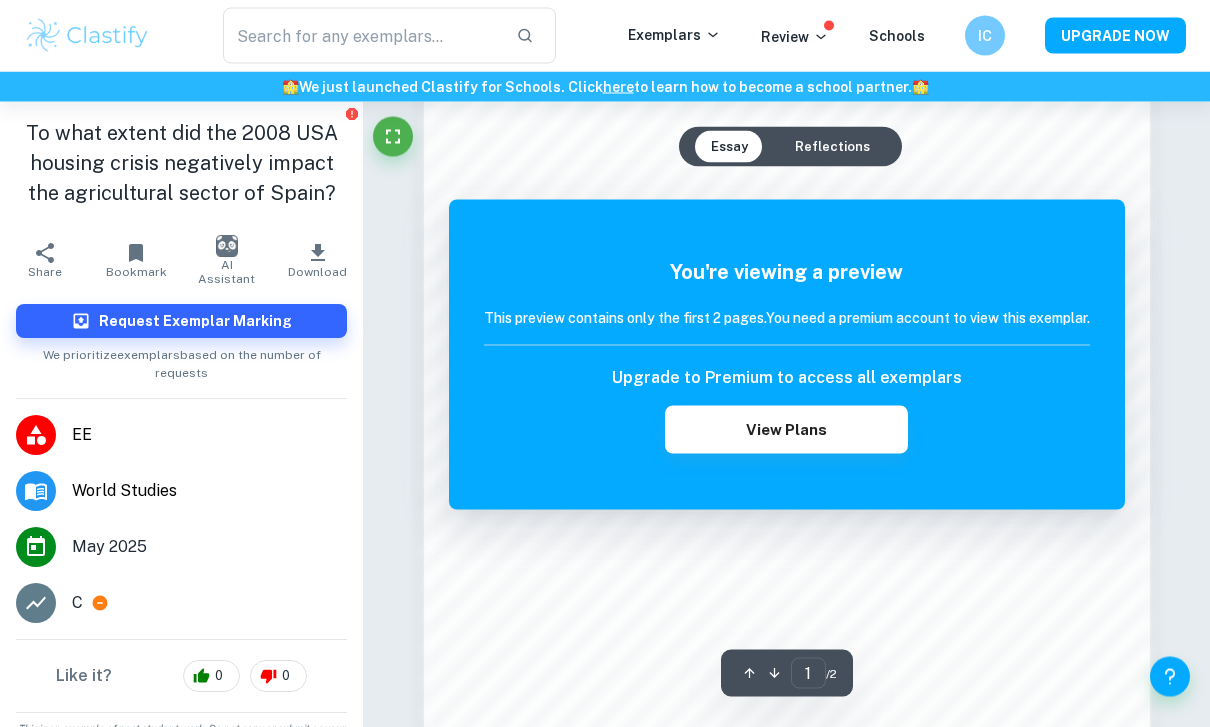 scroll, scrollTop: 1357, scrollLeft: 0, axis: vertical 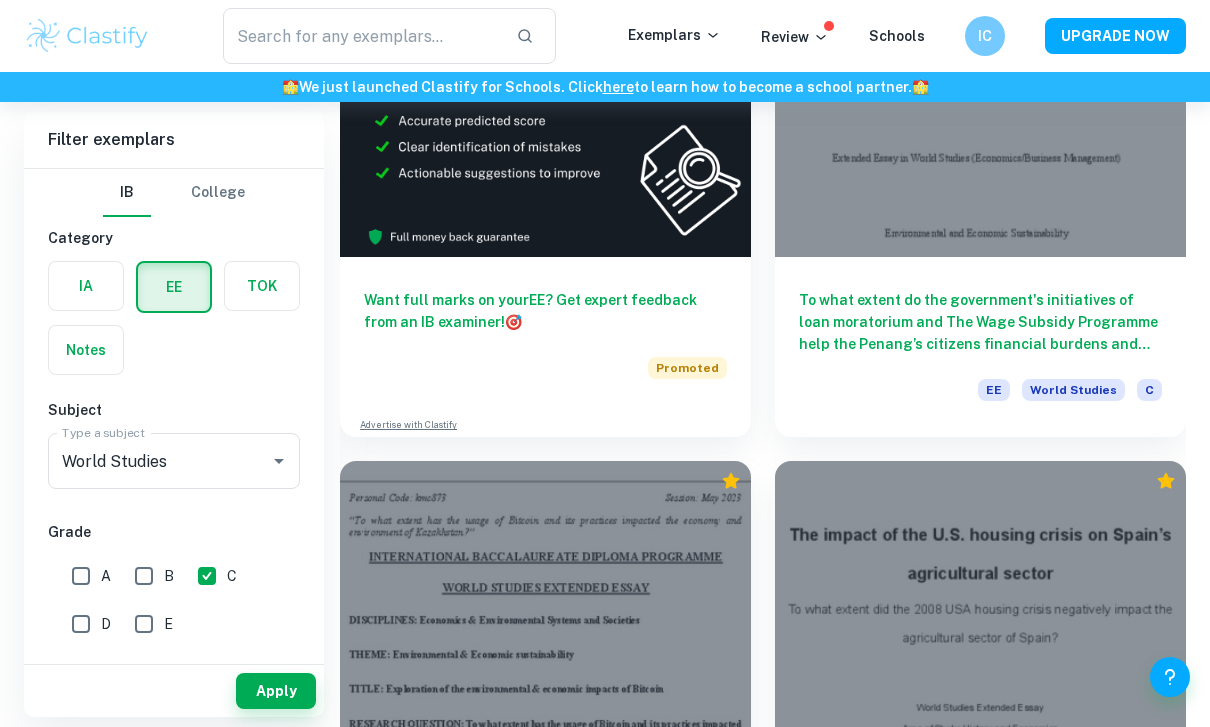 click on "C" at bounding box center [207, 576] 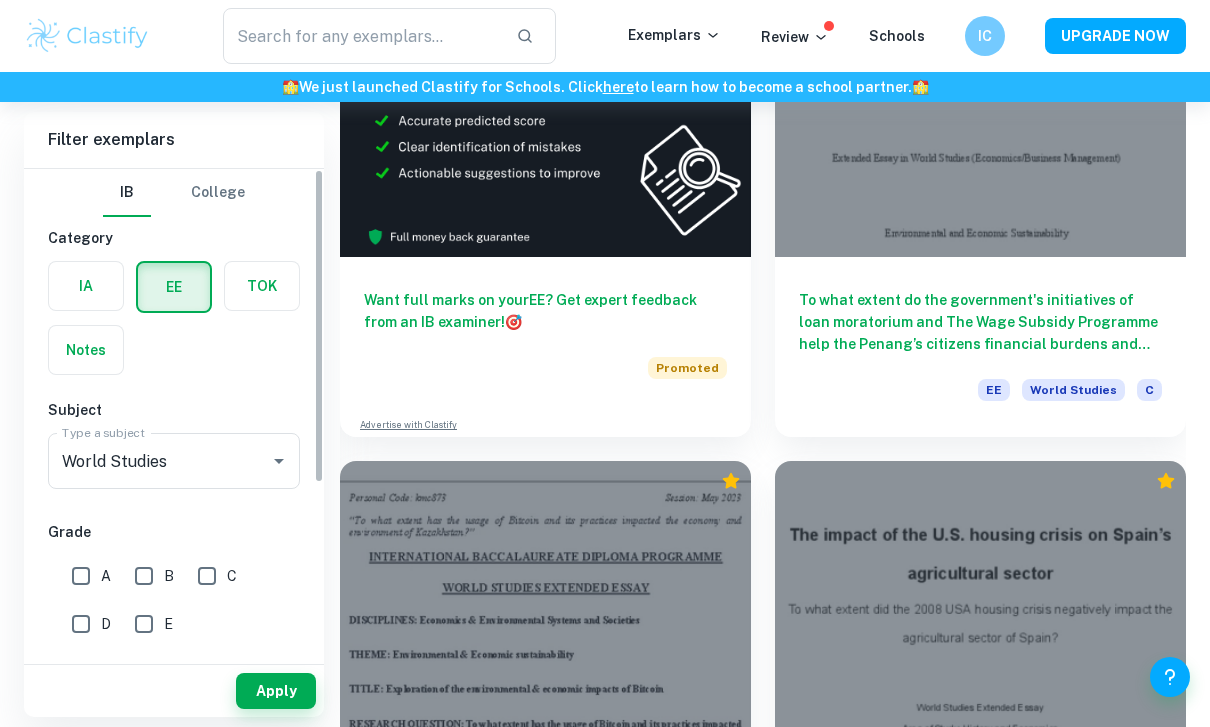 click on "A" at bounding box center [81, 576] 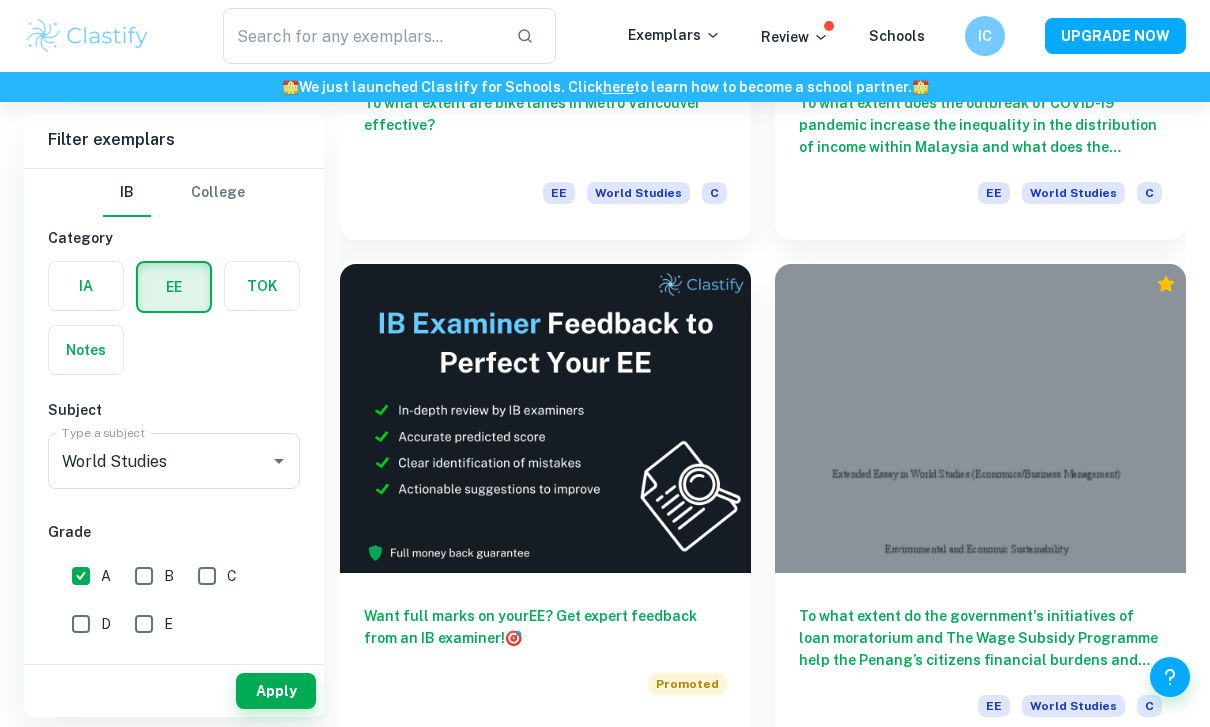 scroll, scrollTop: 0, scrollLeft: 0, axis: both 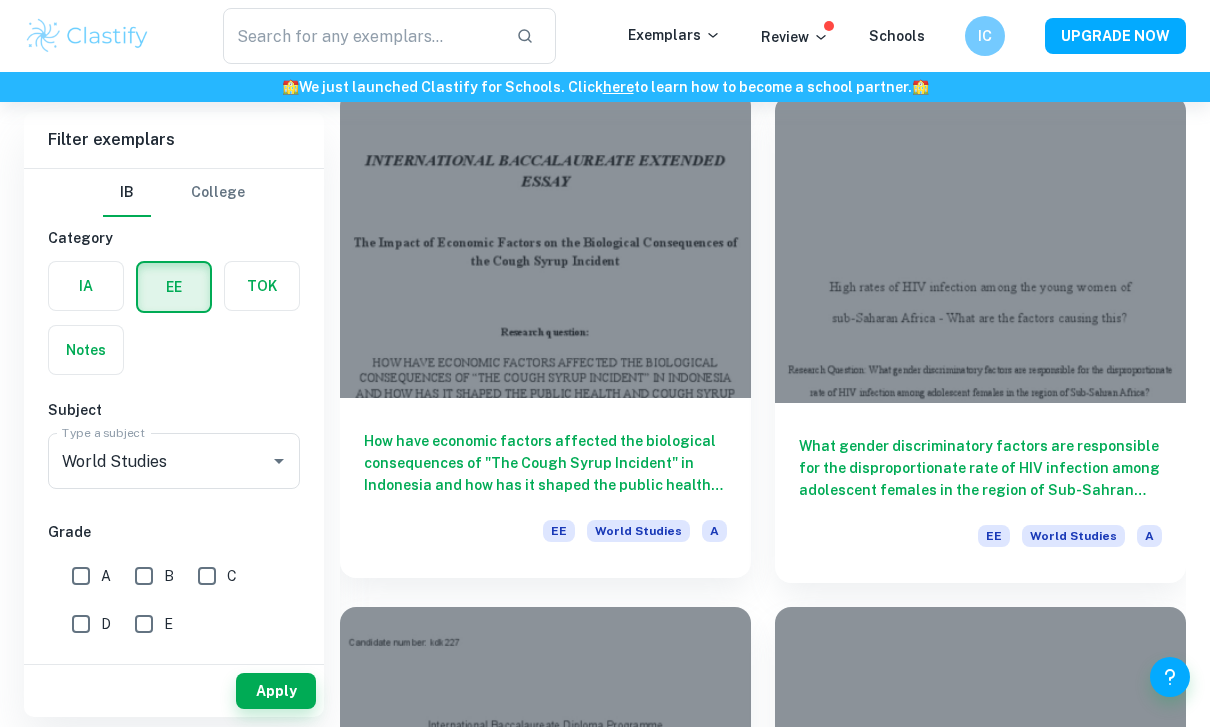click on "How have economic factors affected the biological consequences of "The Cough Syrup Incident" in Indonesia and how has it shaped the public health and cough syrup industry?" at bounding box center (545, 463) 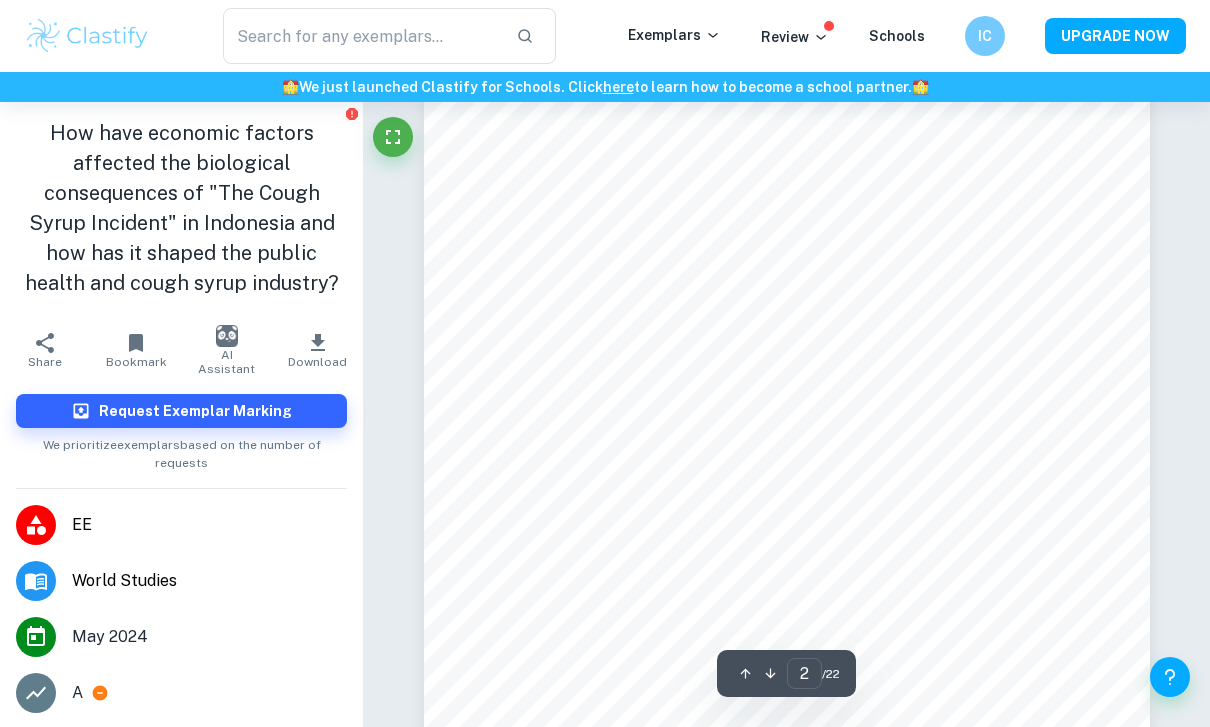 scroll, scrollTop: 1318, scrollLeft: 0, axis: vertical 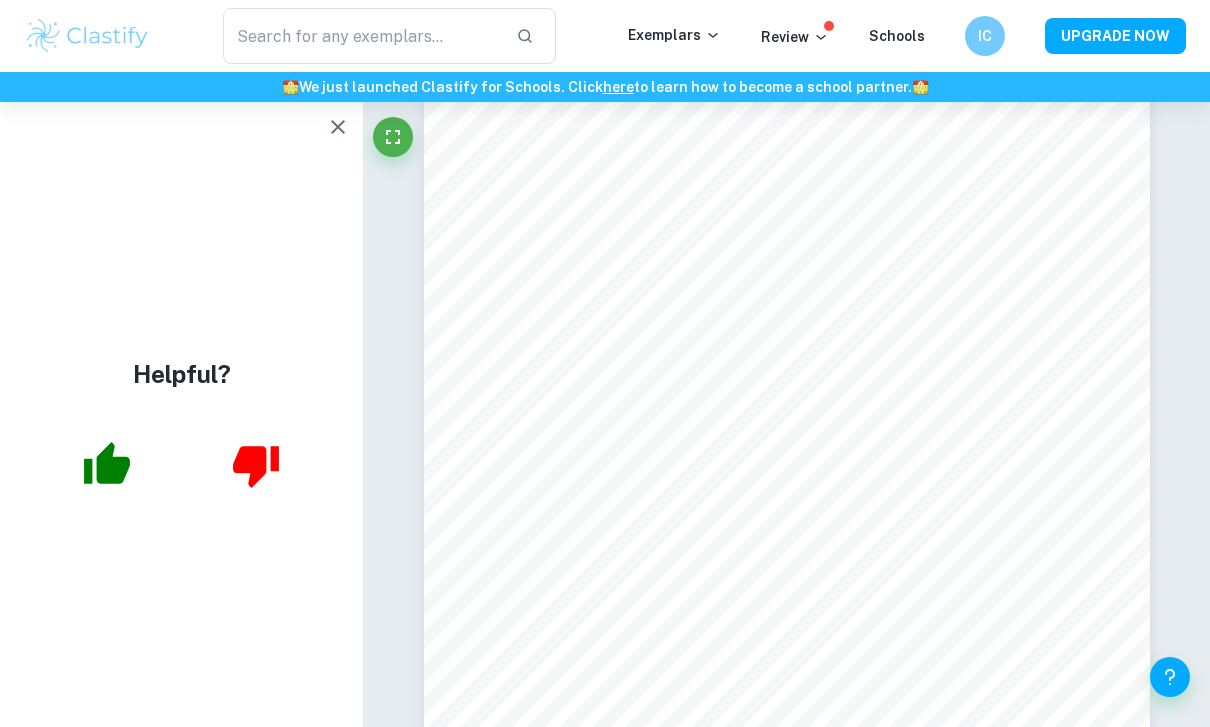 click at bounding box center [338, 127] 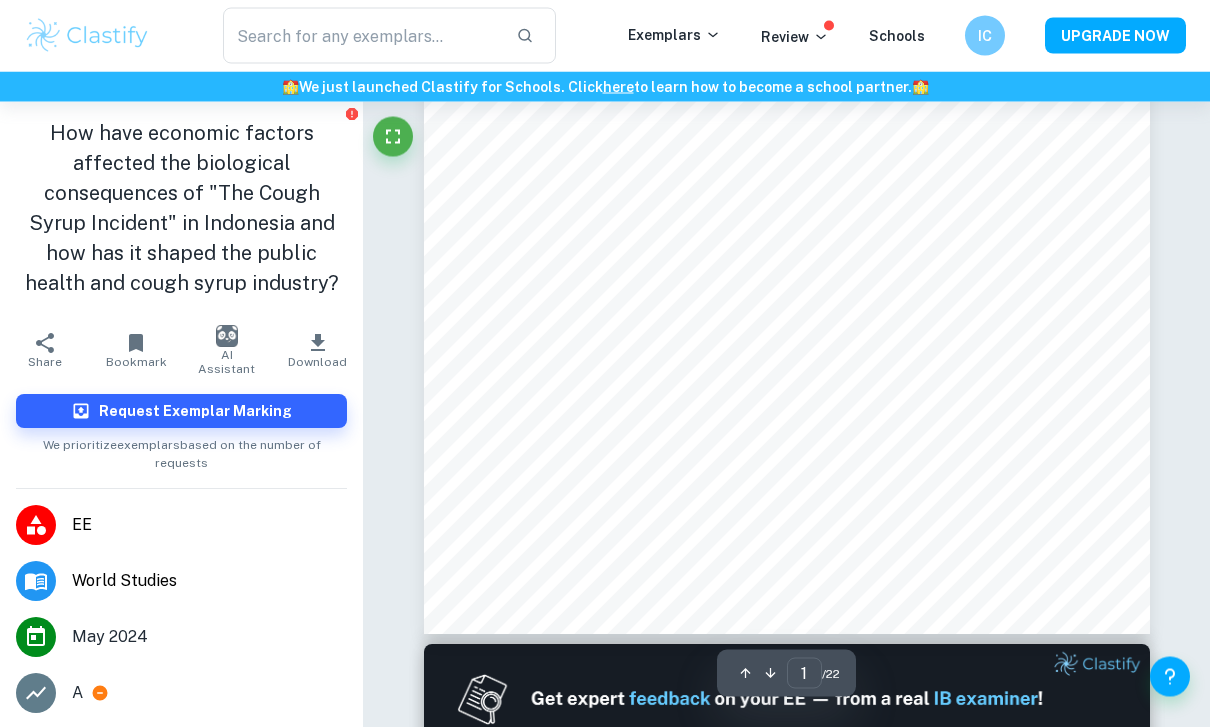 scroll, scrollTop: 0, scrollLeft: 0, axis: both 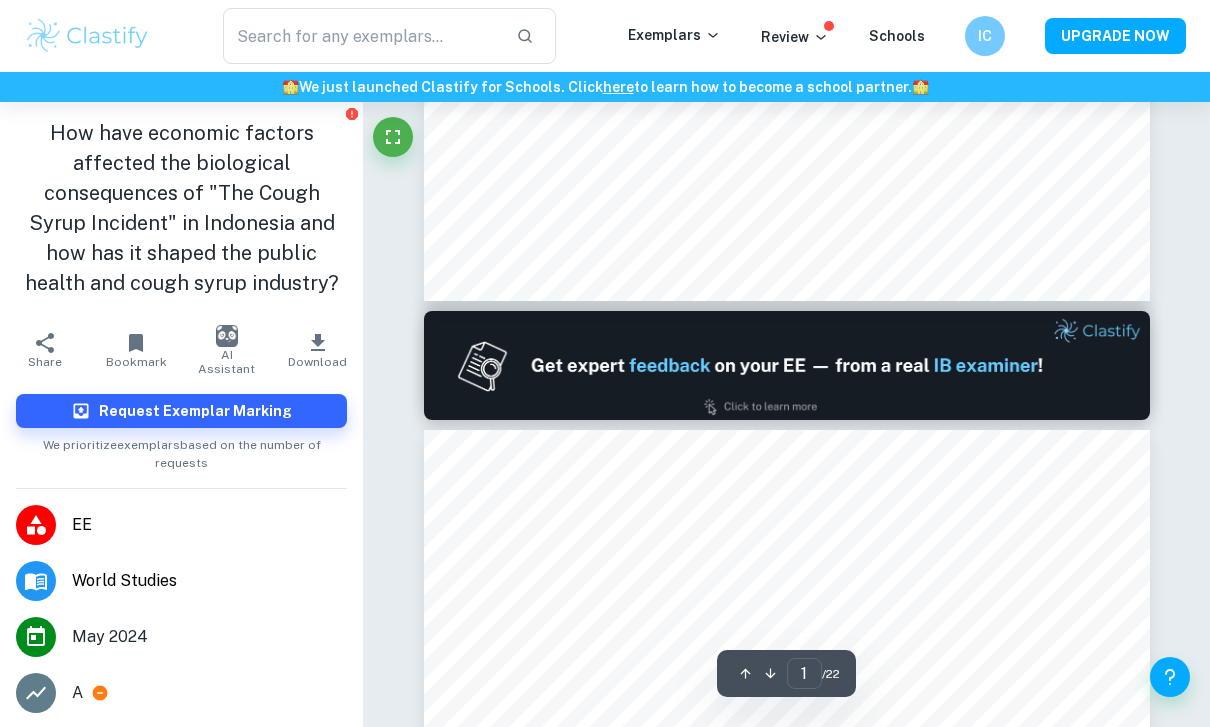 type on "2" 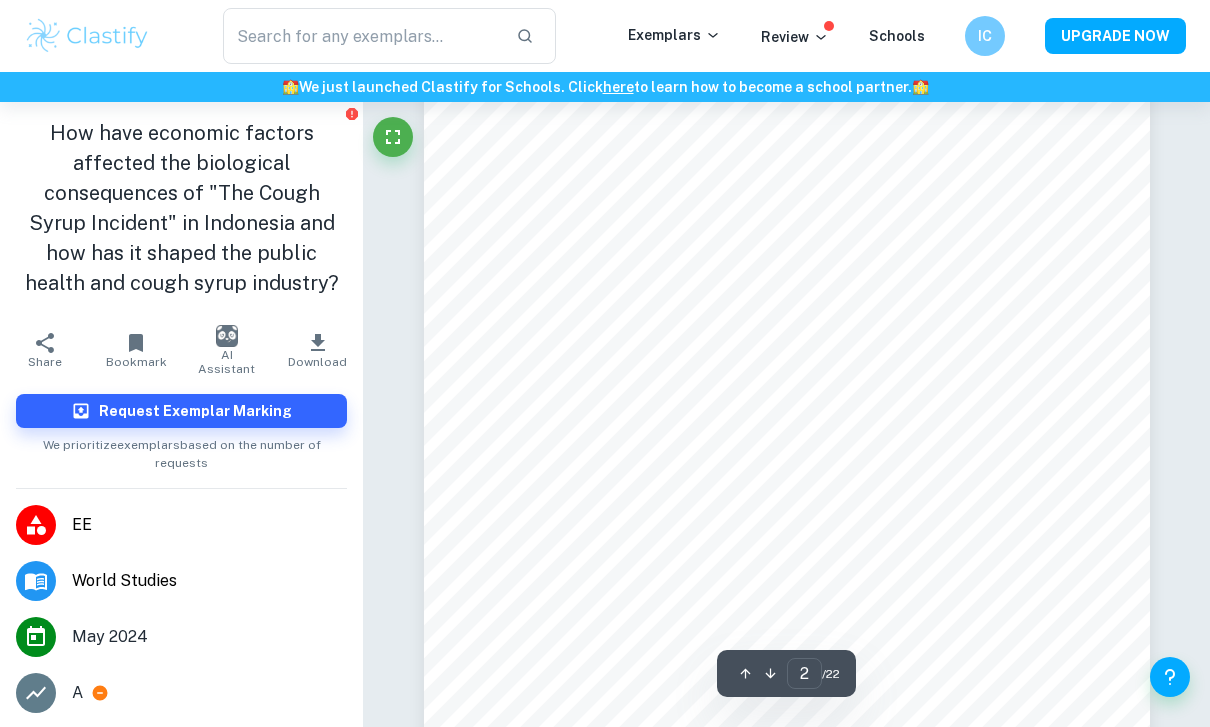 scroll, scrollTop: 1188, scrollLeft: 0, axis: vertical 